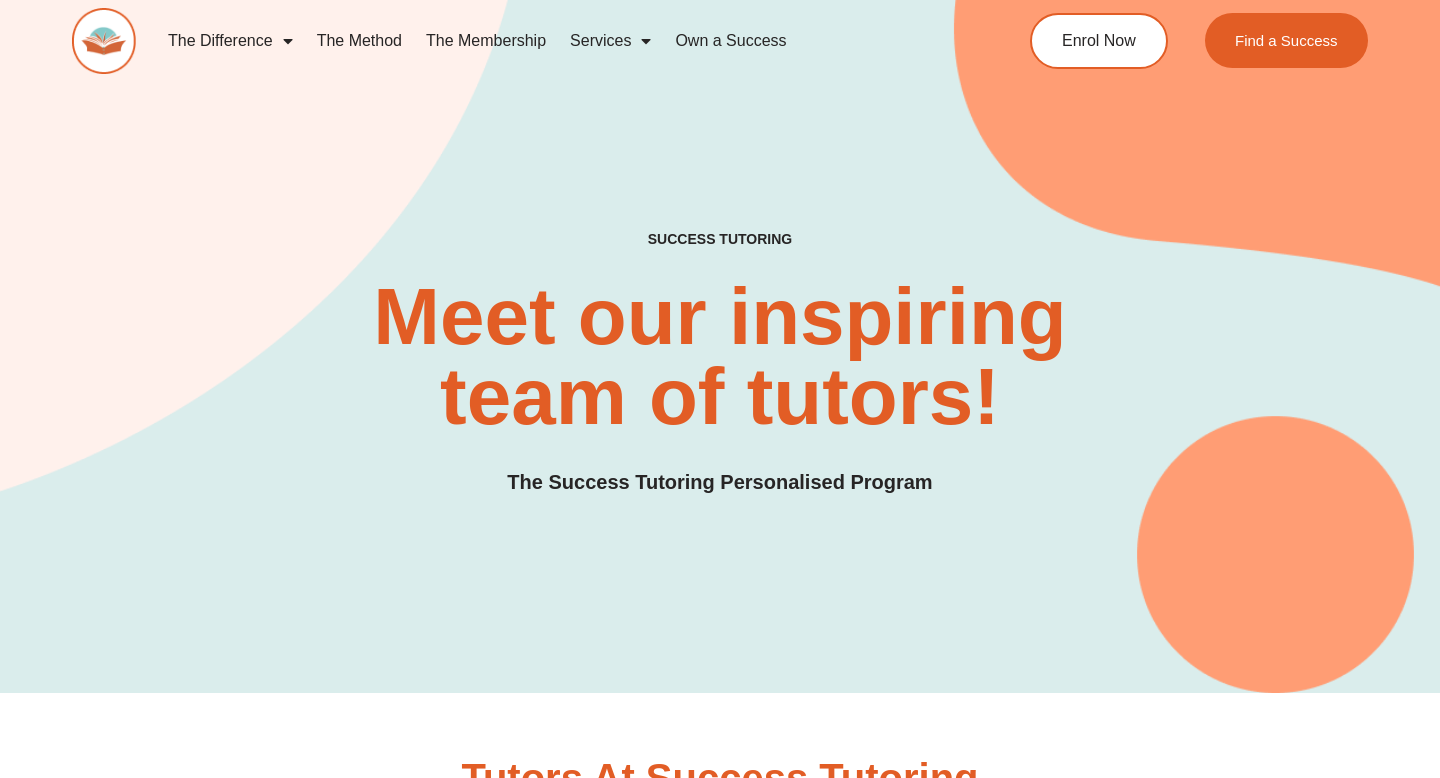 scroll, scrollTop: 1321, scrollLeft: 0, axis: vertical 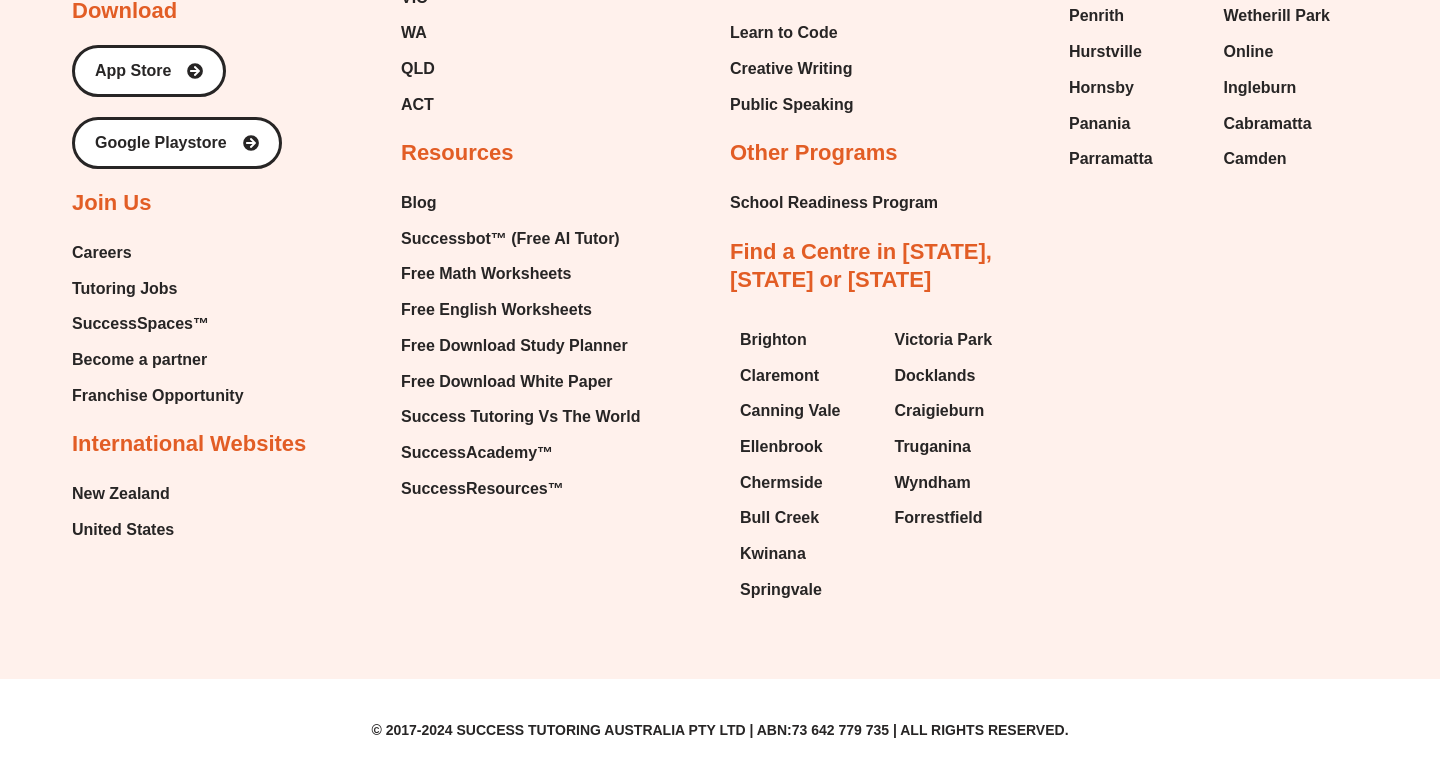 click on "Careers" at bounding box center (102, 253) 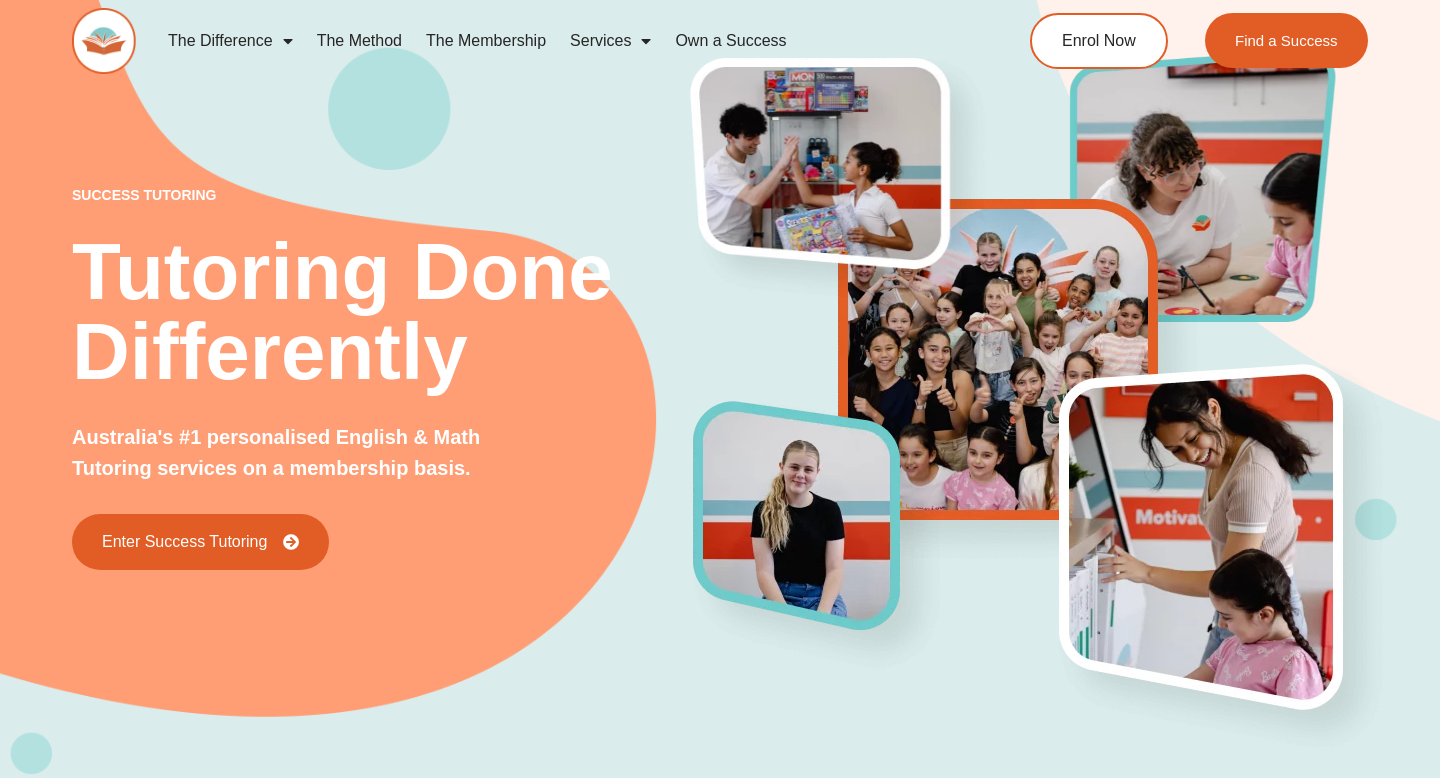scroll, scrollTop: 5483, scrollLeft: 0, axis: vertical 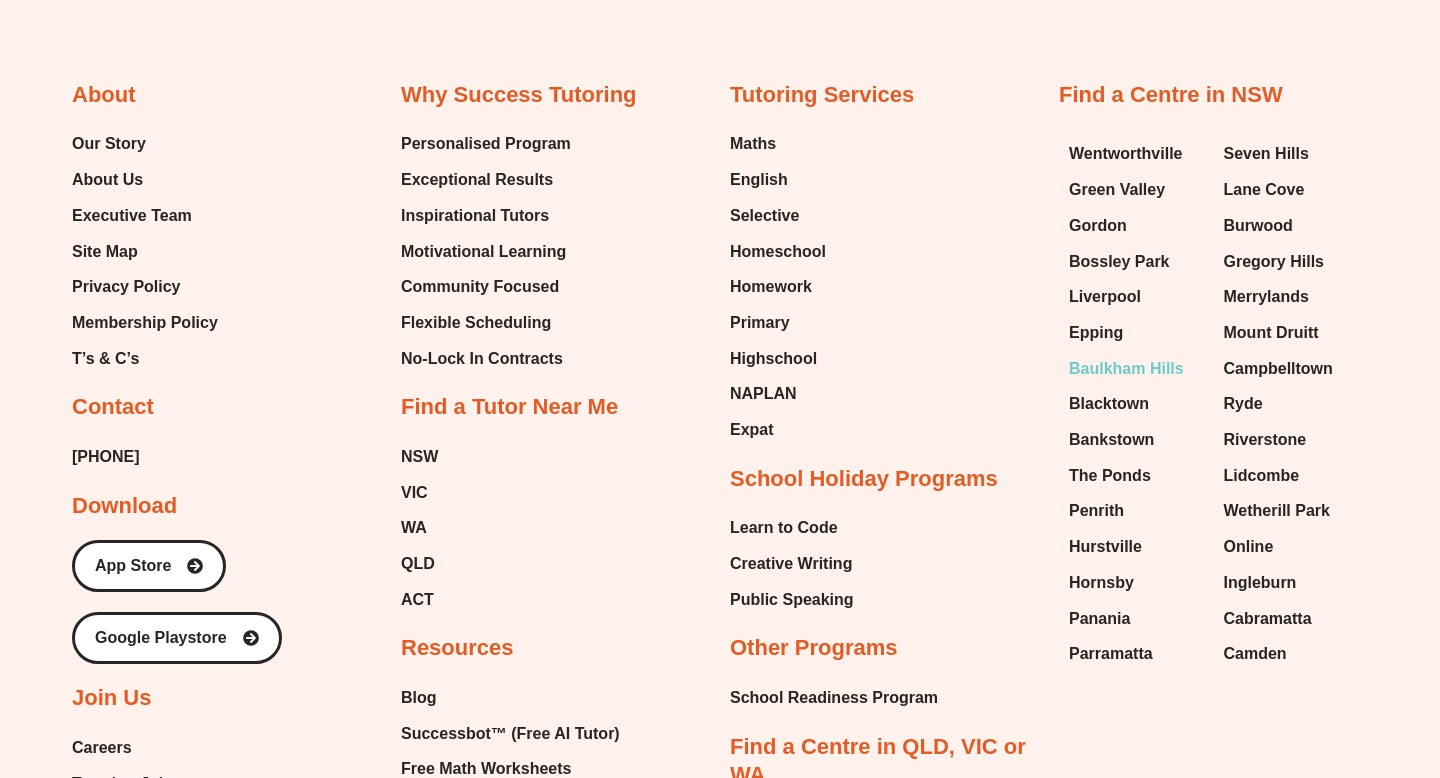 click on "Baulkham Hills" at bounding box center [1126, 369] 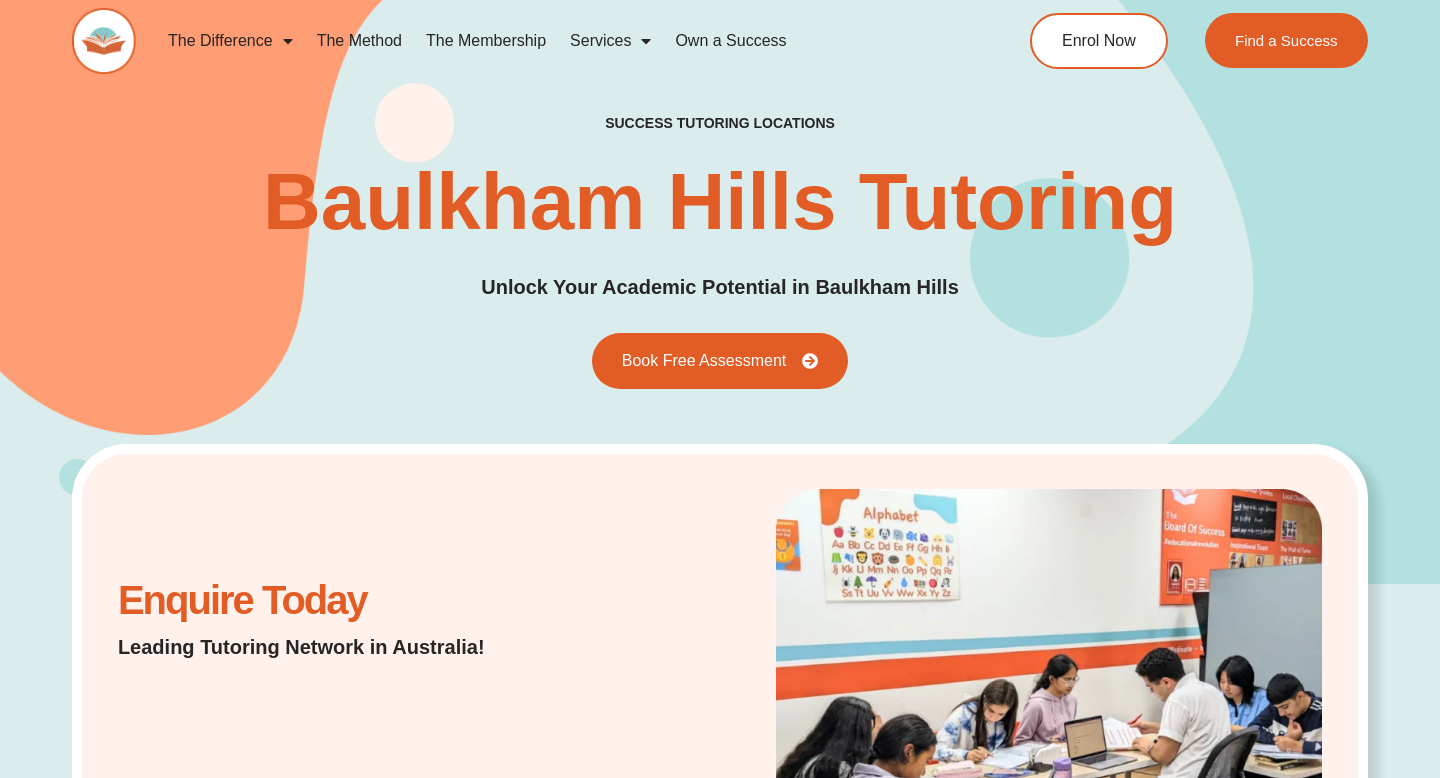 scroll, scrollTop: 1769, scrollLeft: 0, axis: vertical 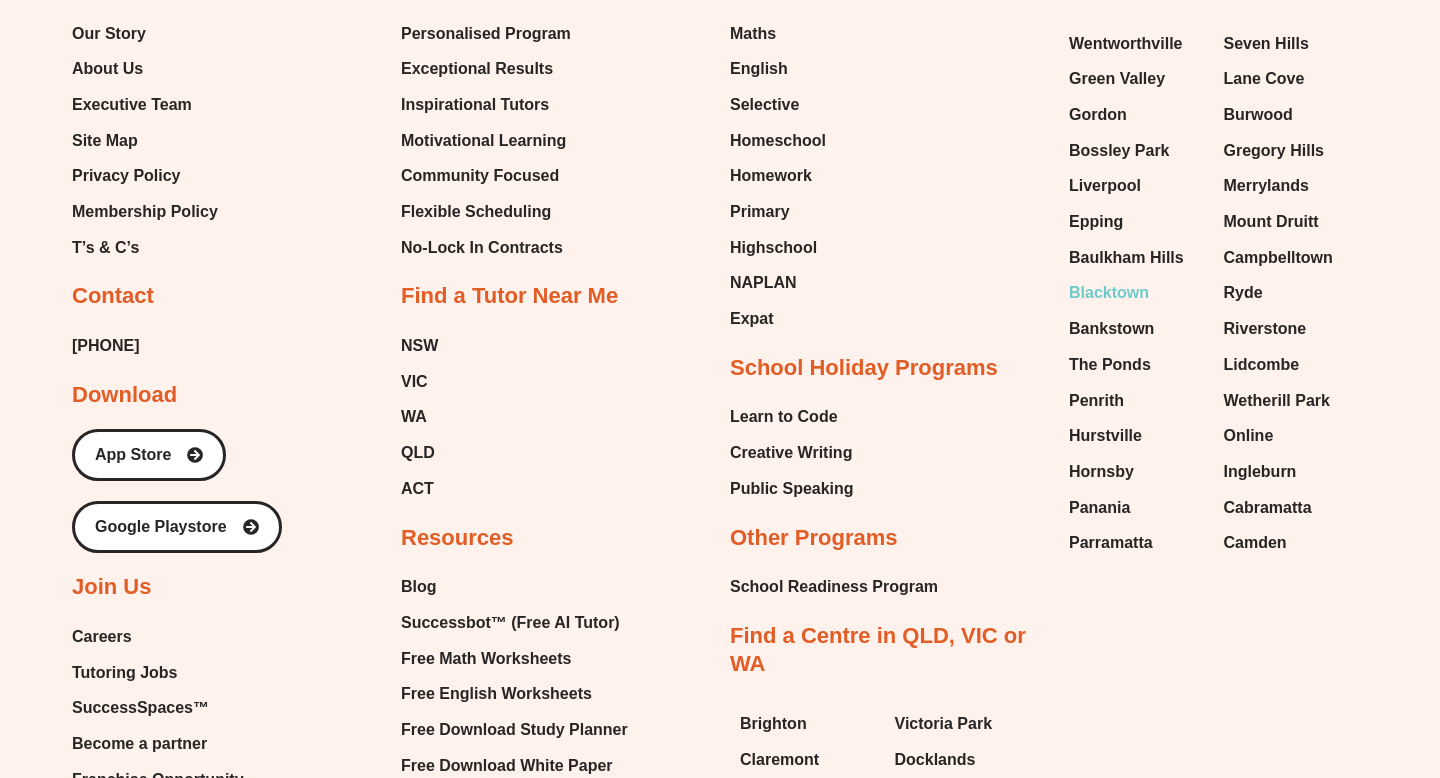 click on "Blacktown" at bounding box center [1109, 293] 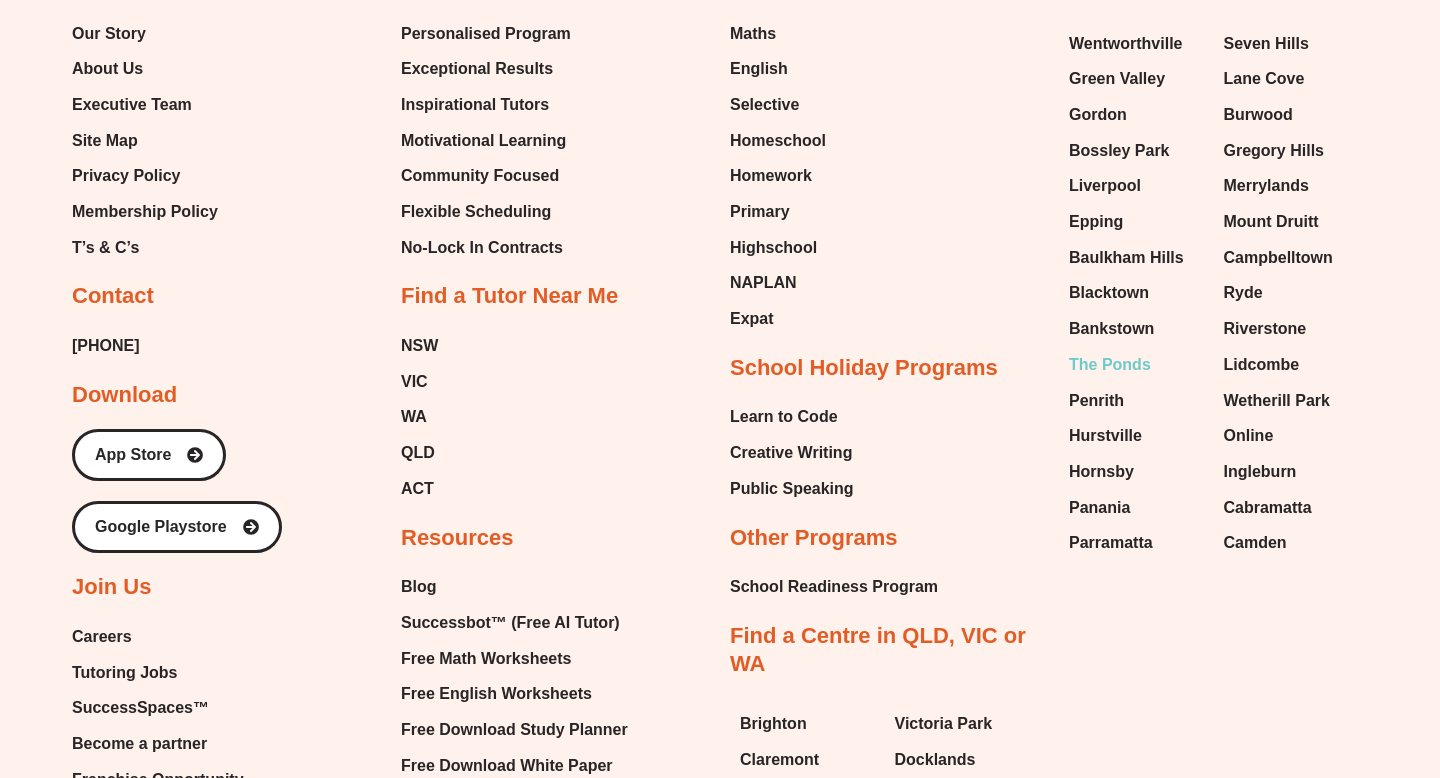 click on "The Ponds" at bounding box center (1110, 365) 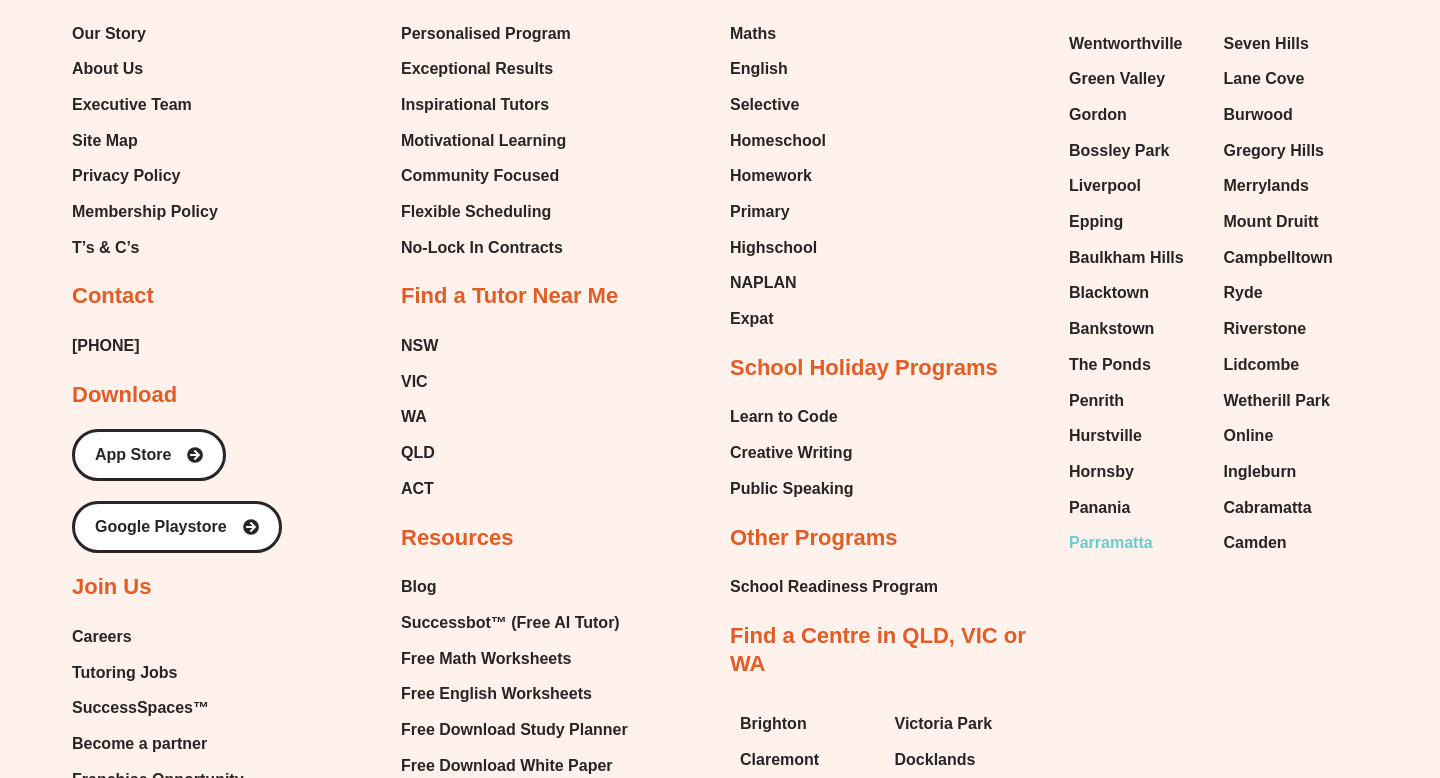 click on "Parramatta" at bounding box center (1111, 543) 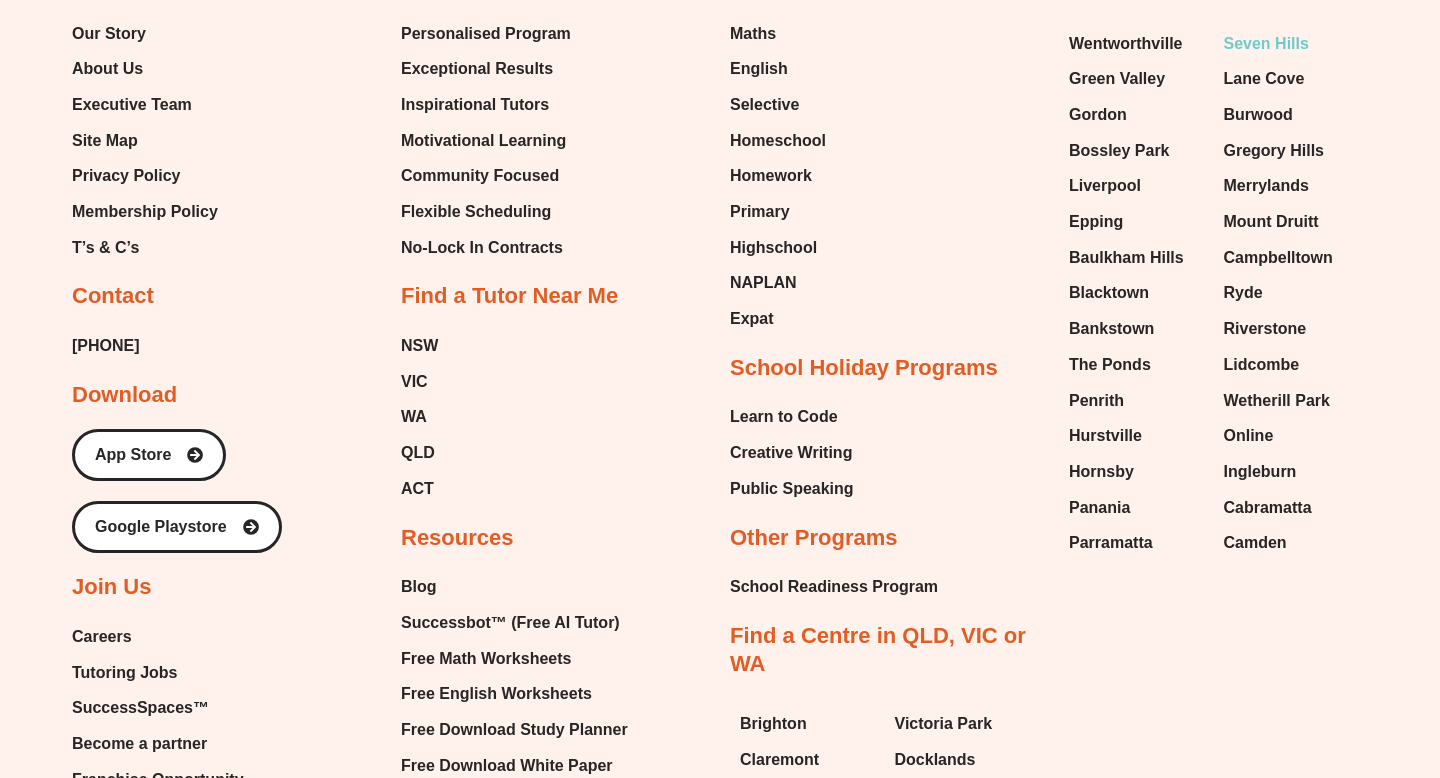 click on "Seven Hills" at bounding box center (1266, 44) 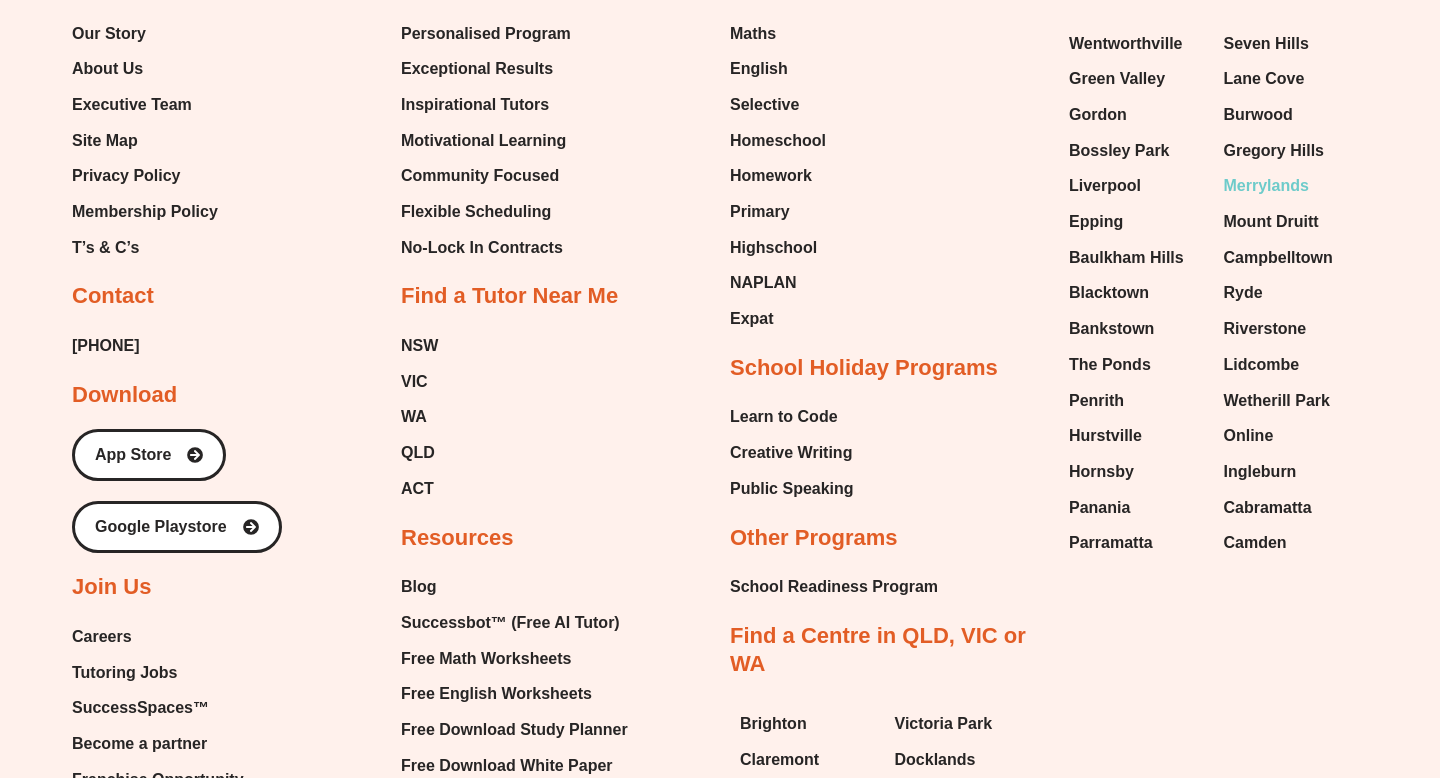 click on "Merrylands" at bounding box center (1266, 186) 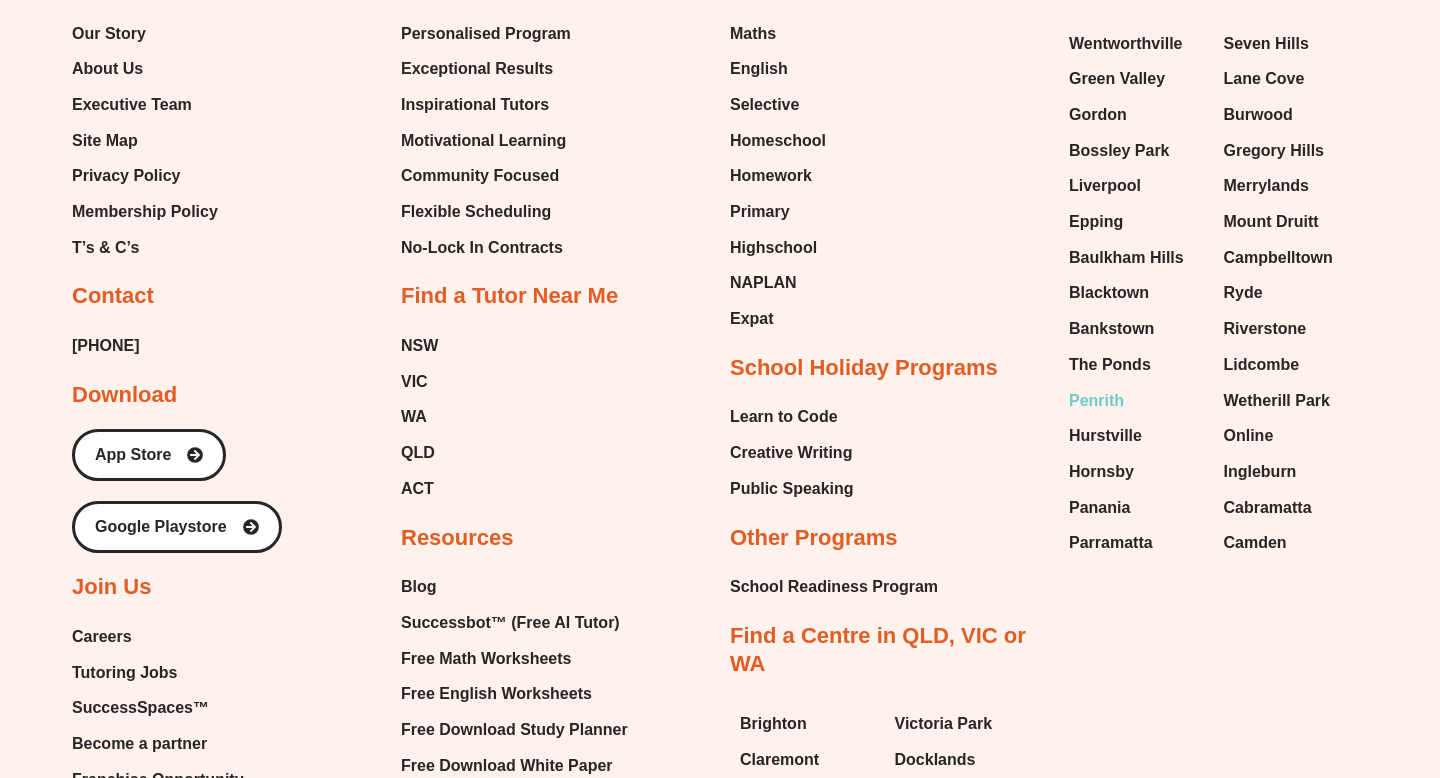 click on "Penrith" at bounding box center (1096, 401) 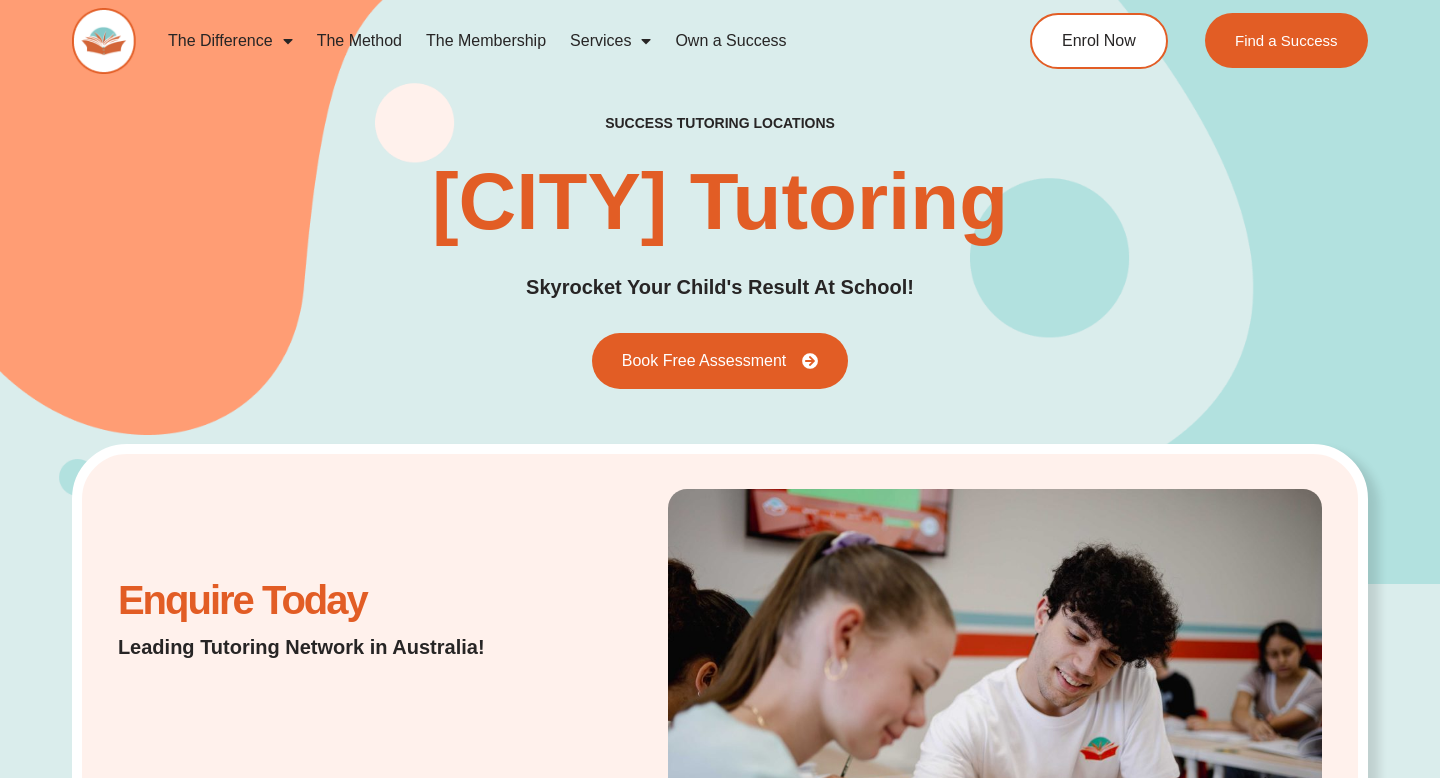 scroll, scrollTop: 2498, scrollLeft: 0, axis: vertical 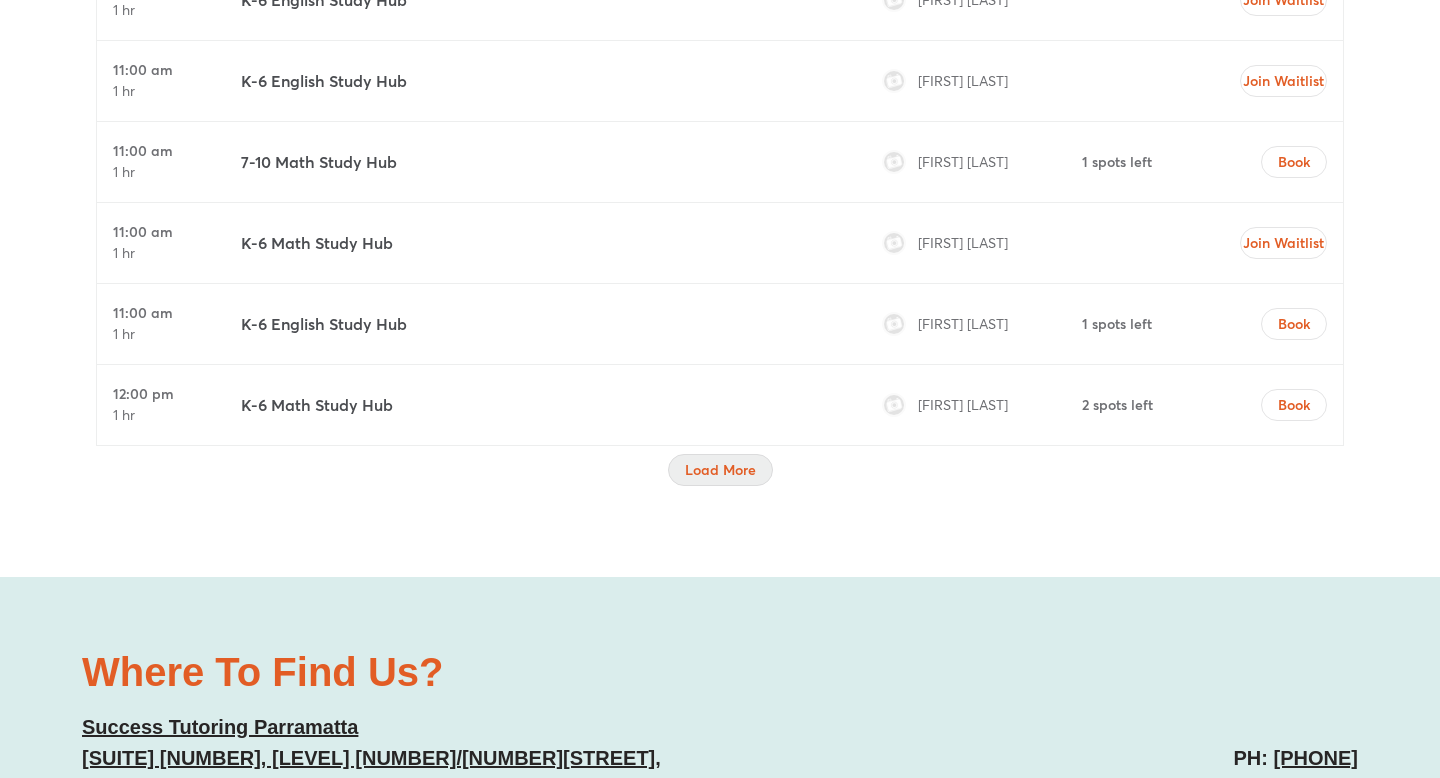 click on "Load More" at bounding box center [720, 470] 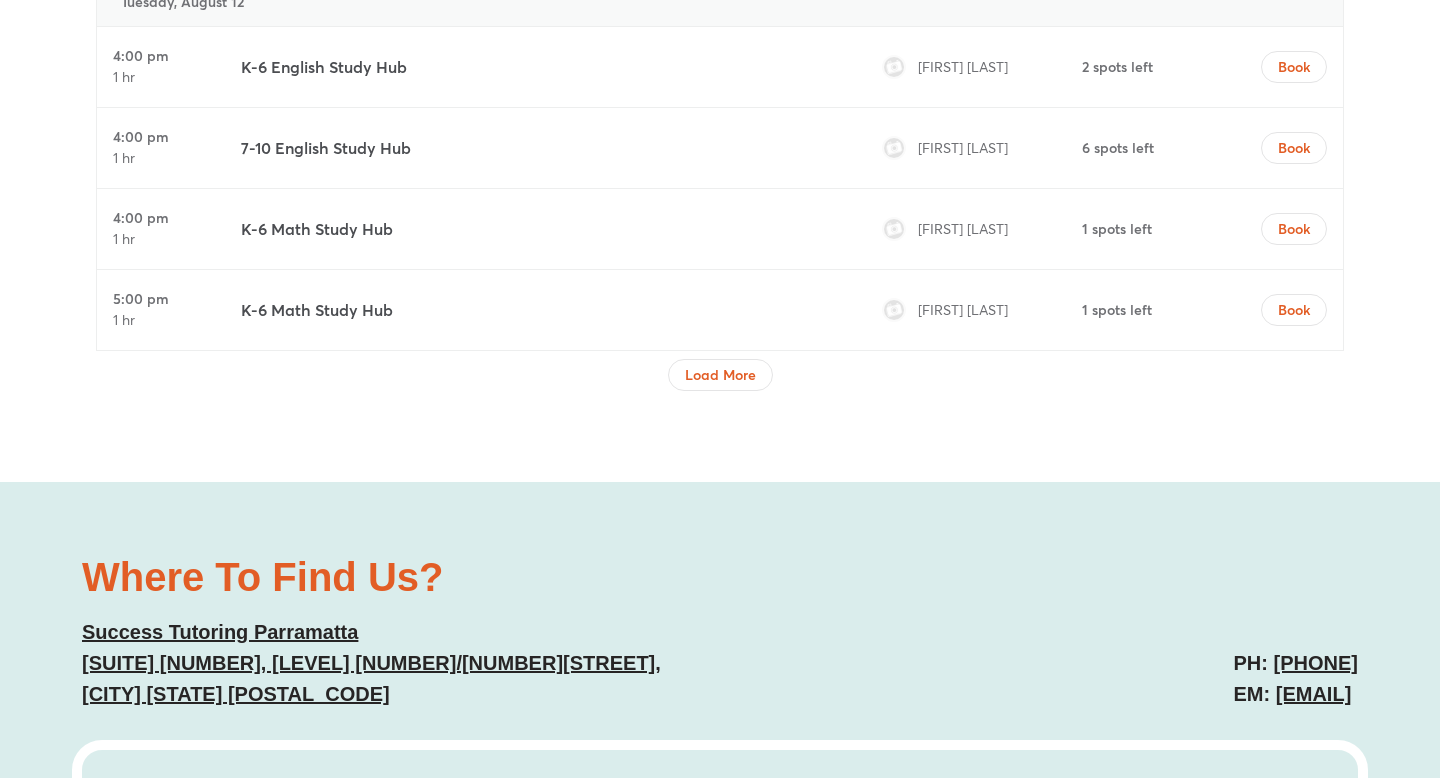 scroll, scrollTop: 9048, scrollLeft: 0, axis: vertical 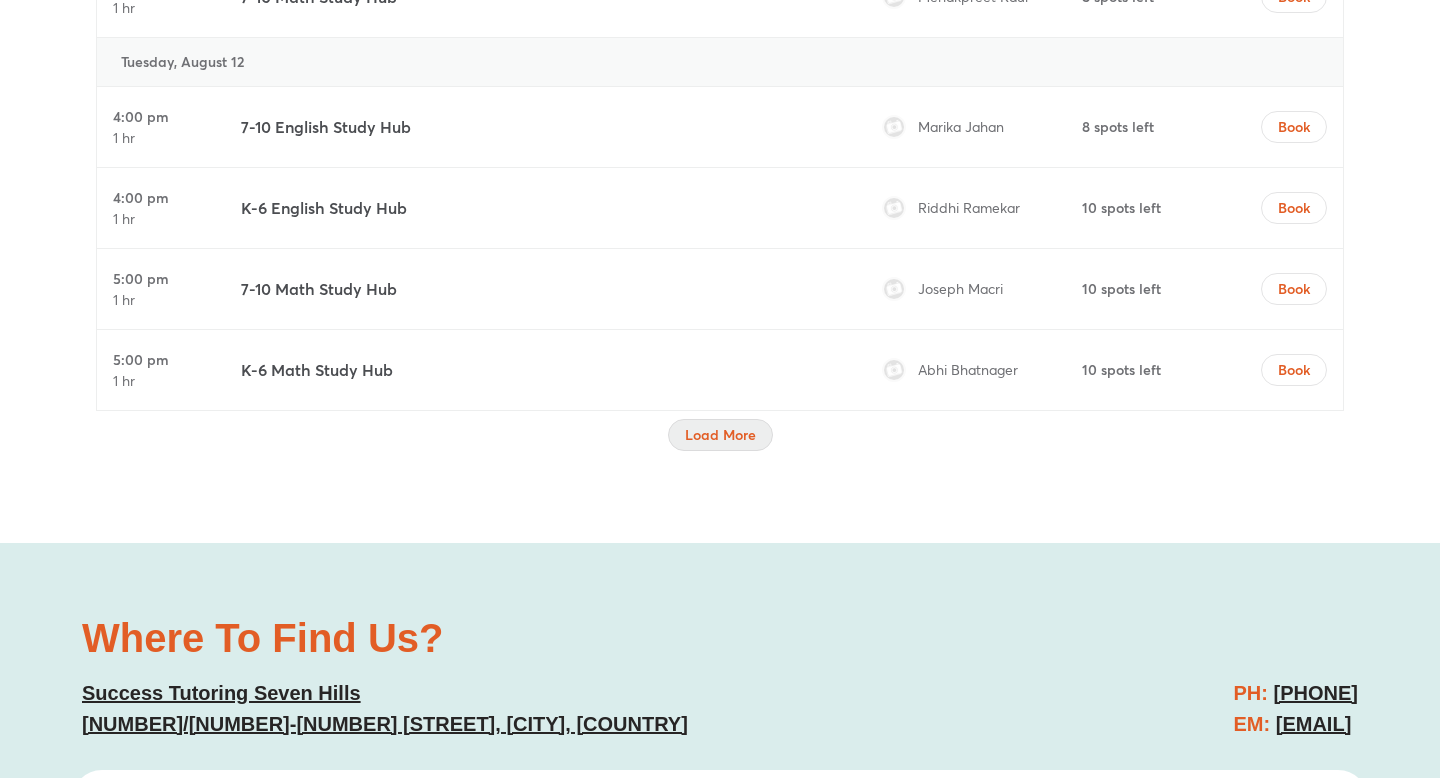 click on "Load More" at bounding box center [720, 435] 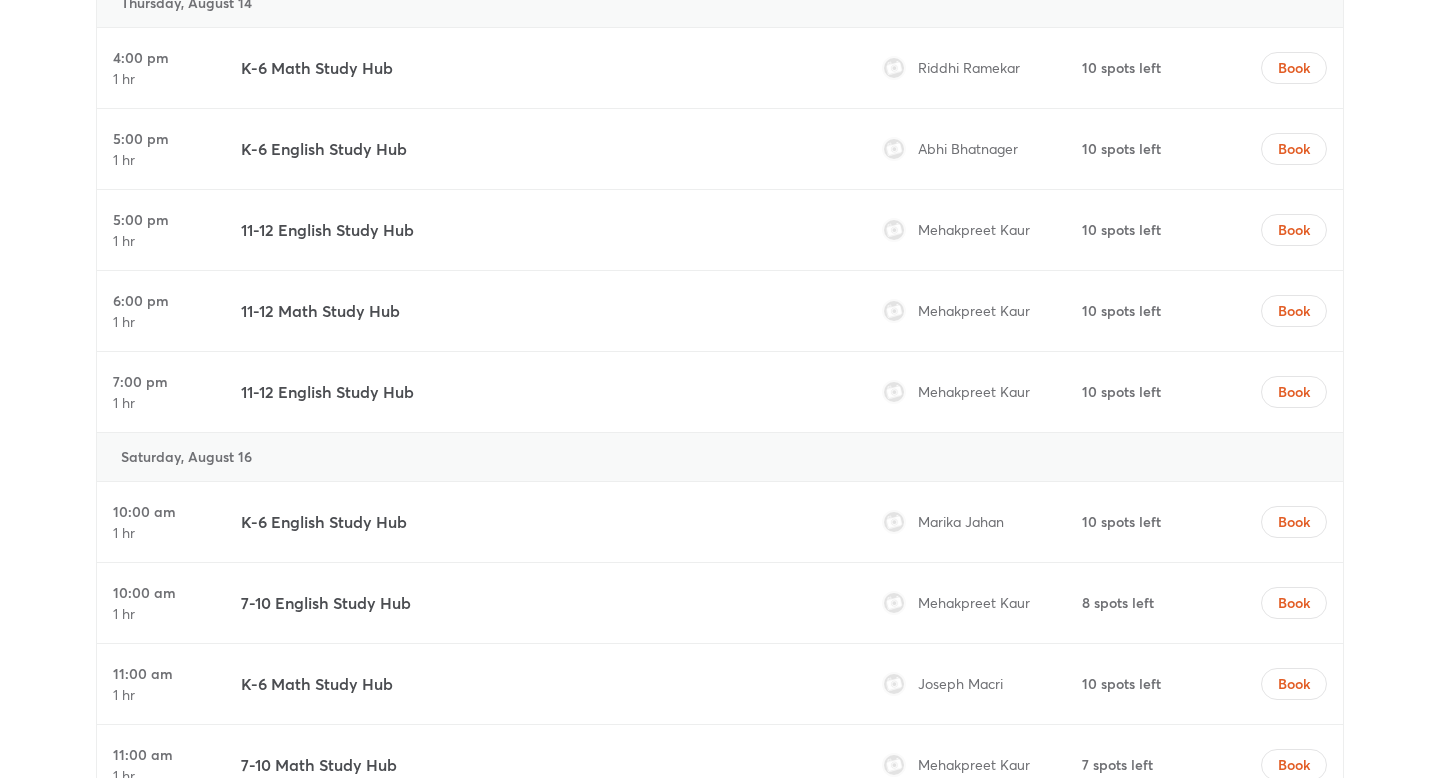 scroll, scrollTop: 8768, scrollLeft: 0, axis: vertical 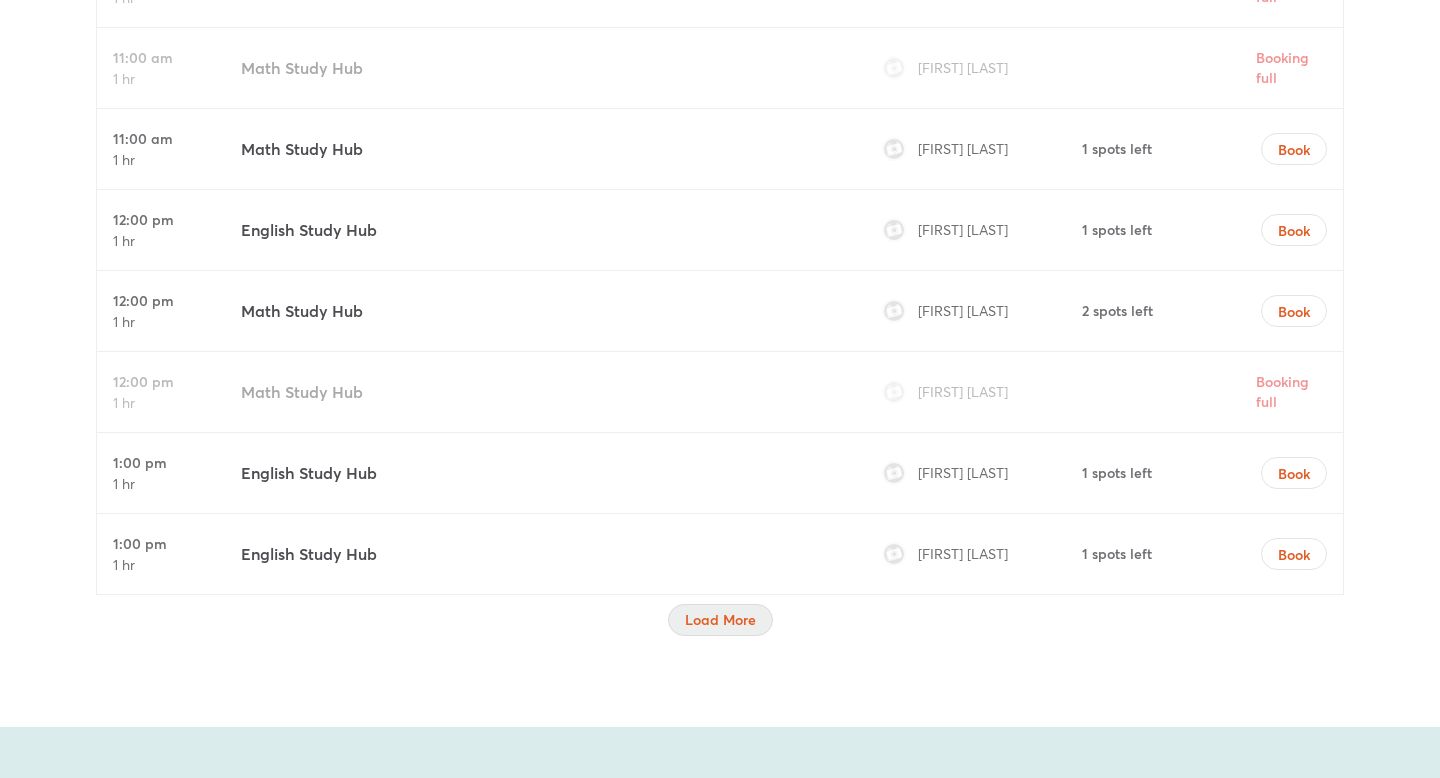 click on "Load More" at bounding box center (720, 620) 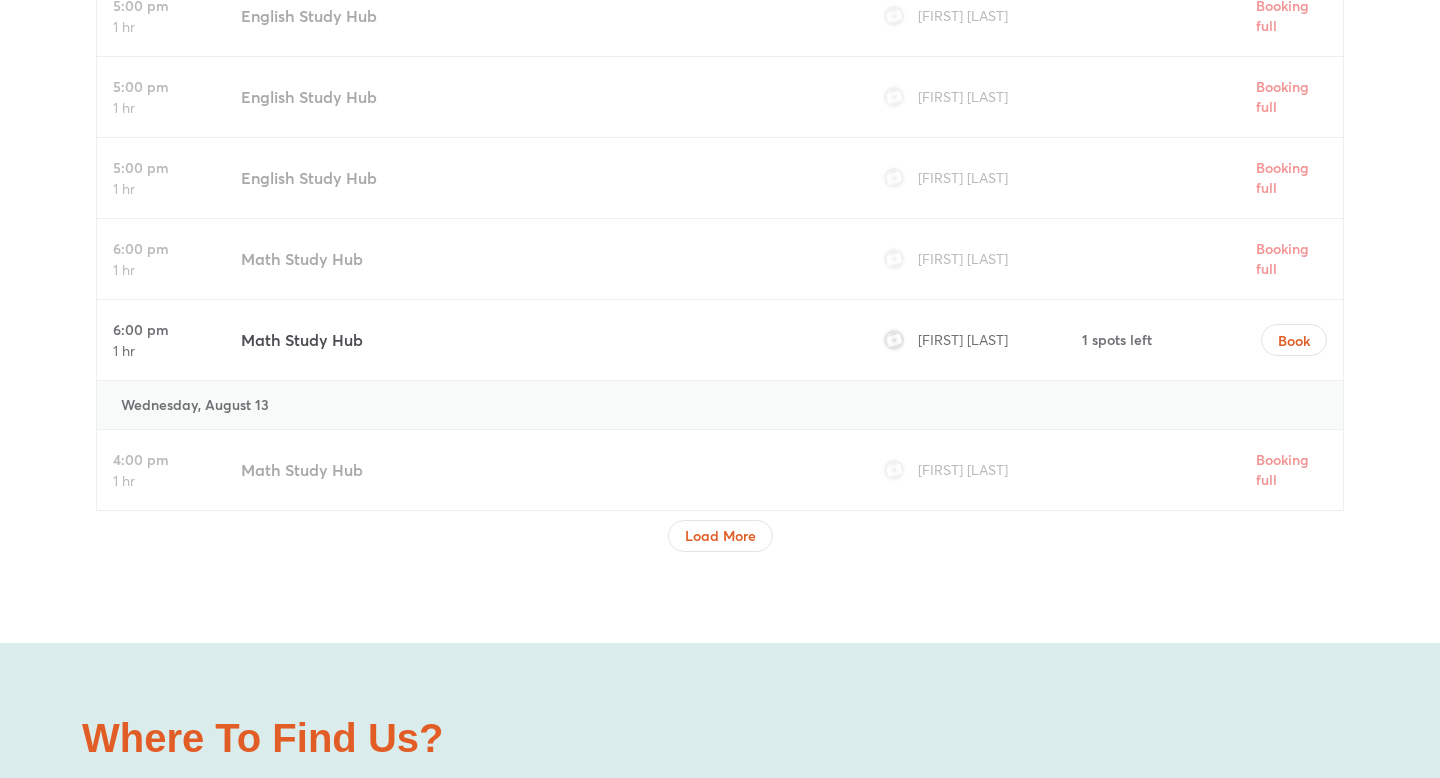 scroll, scrollTop: 8216, scrollLeft: 0, axis: vertical 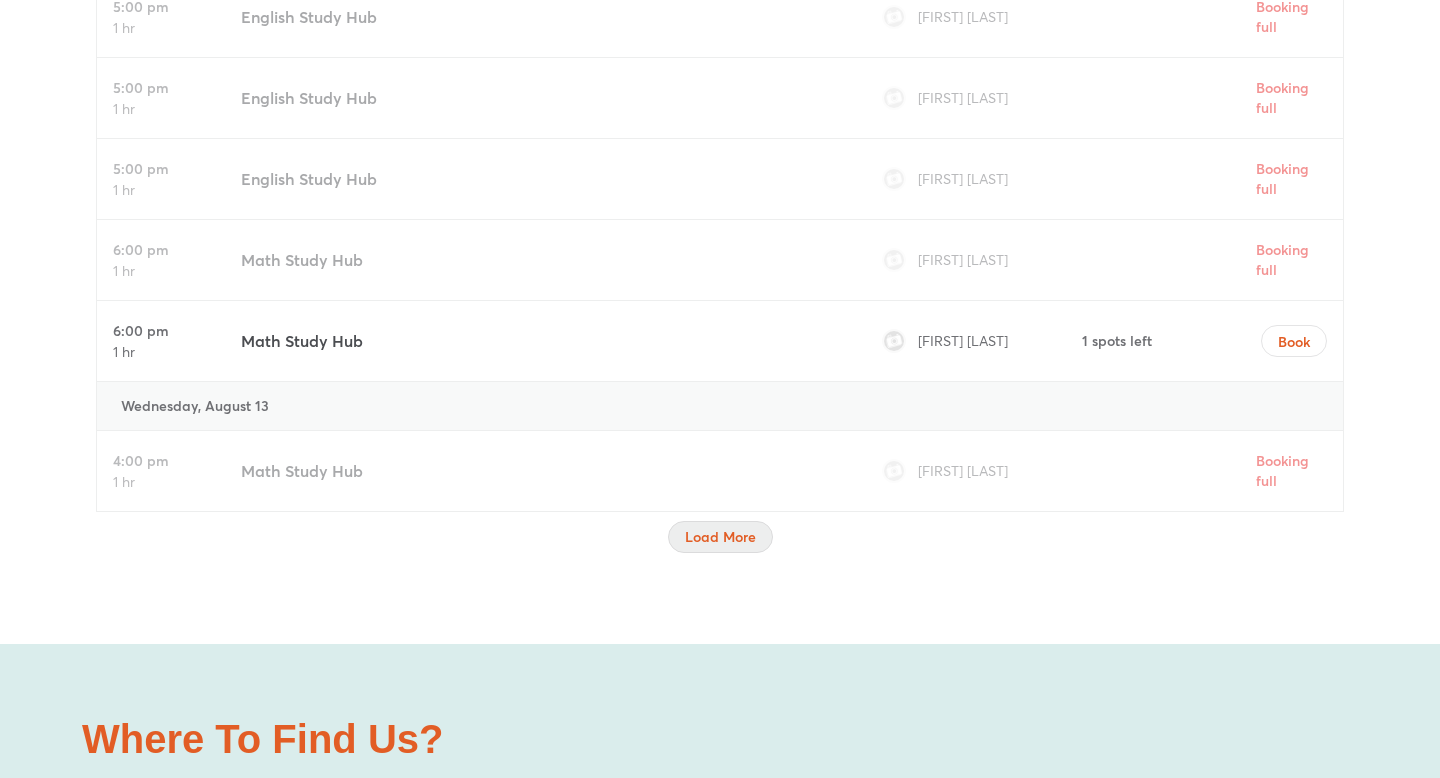 click on "Load More" at bounding box center [720, 537] 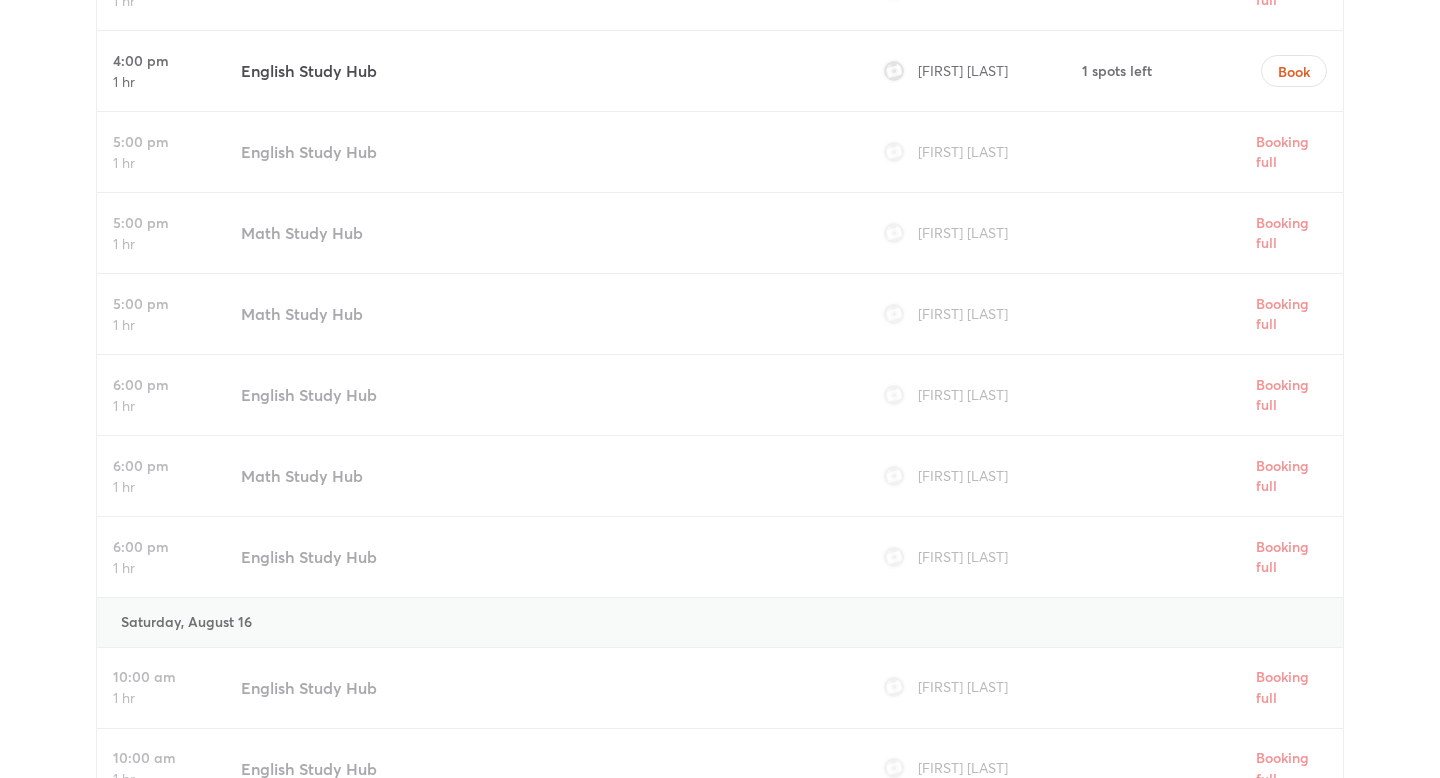 scroll, scrollTop: 9478, scrollLeft: 0, axis: vertical 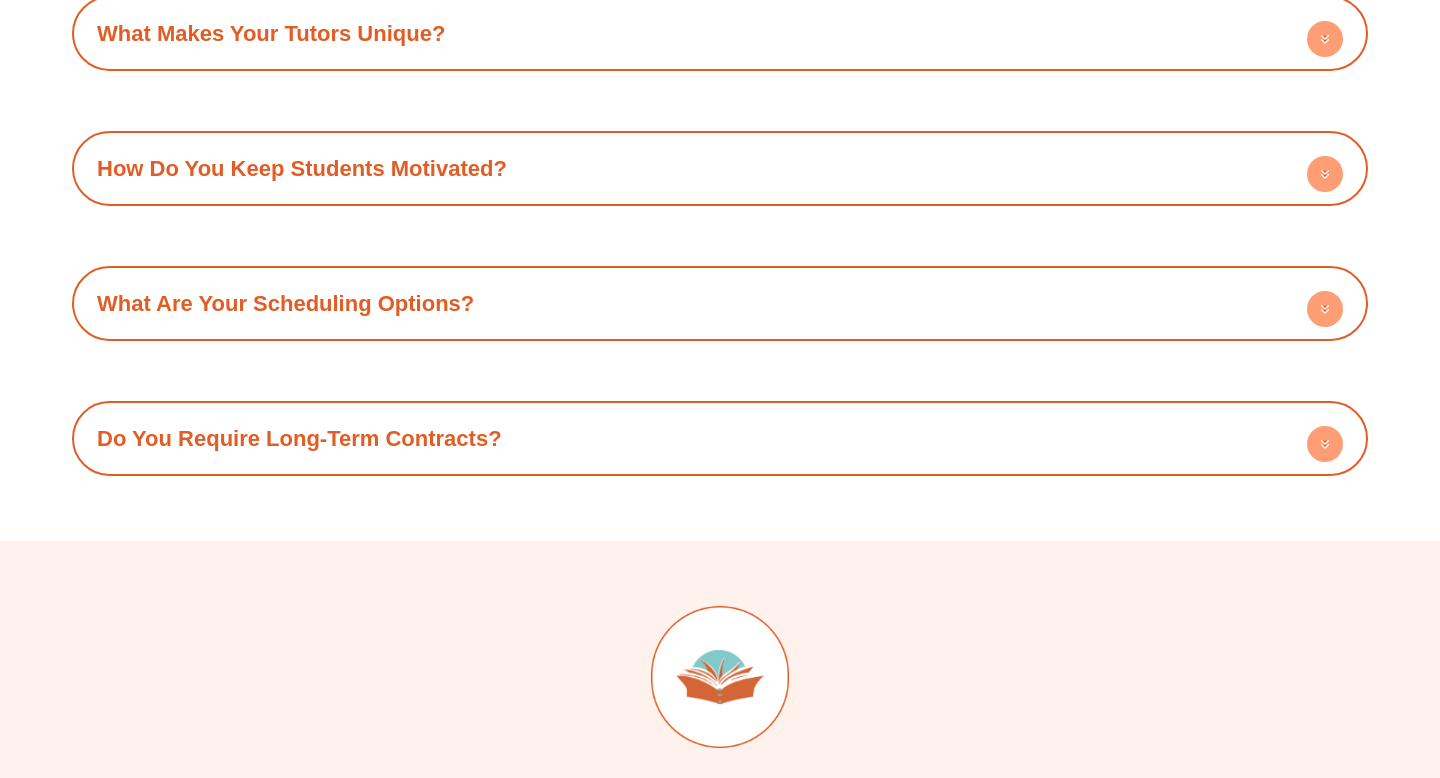 click on "What Are Your Scheduling Options?" at bounding box center [285, 303] 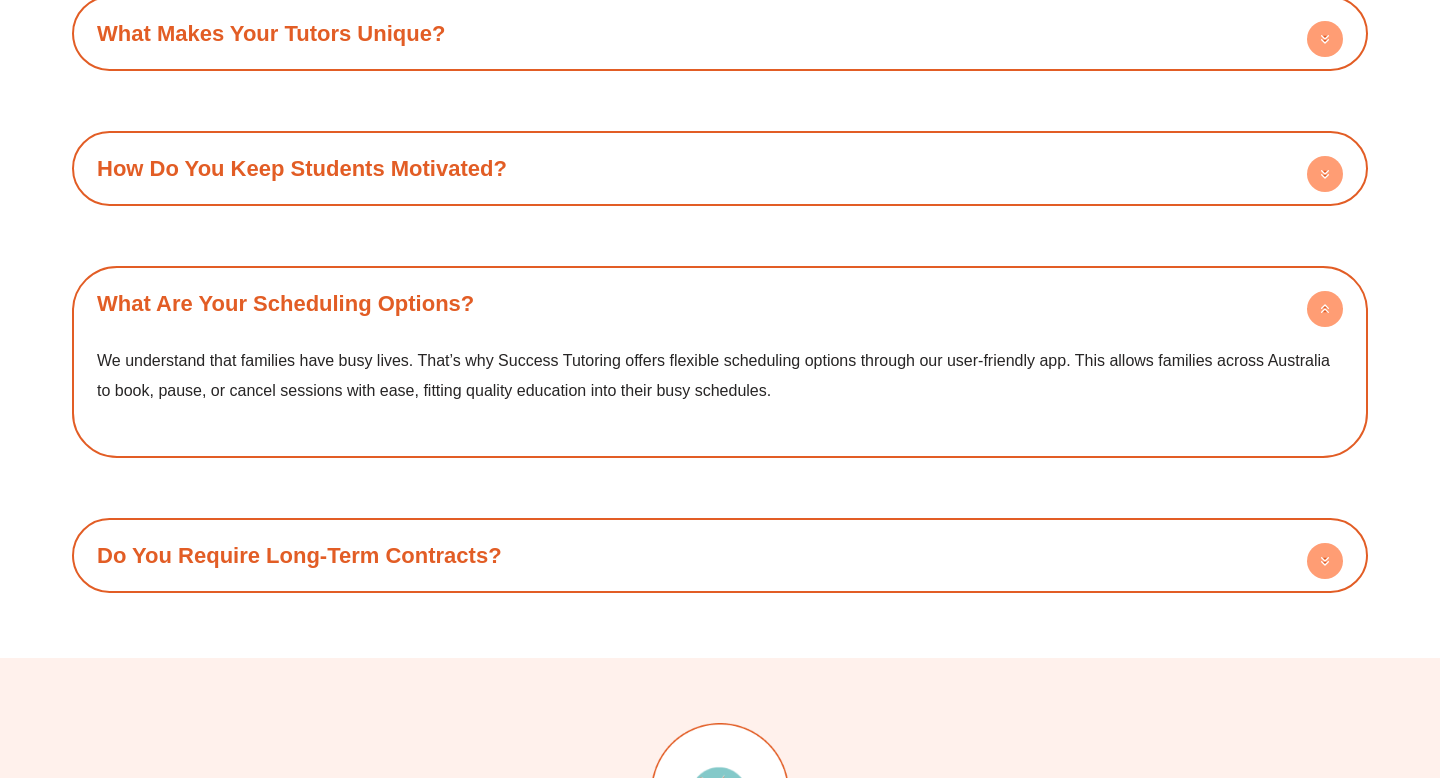 click on "What Are Your Scheduling Options?" at bounding box center (285, 303) 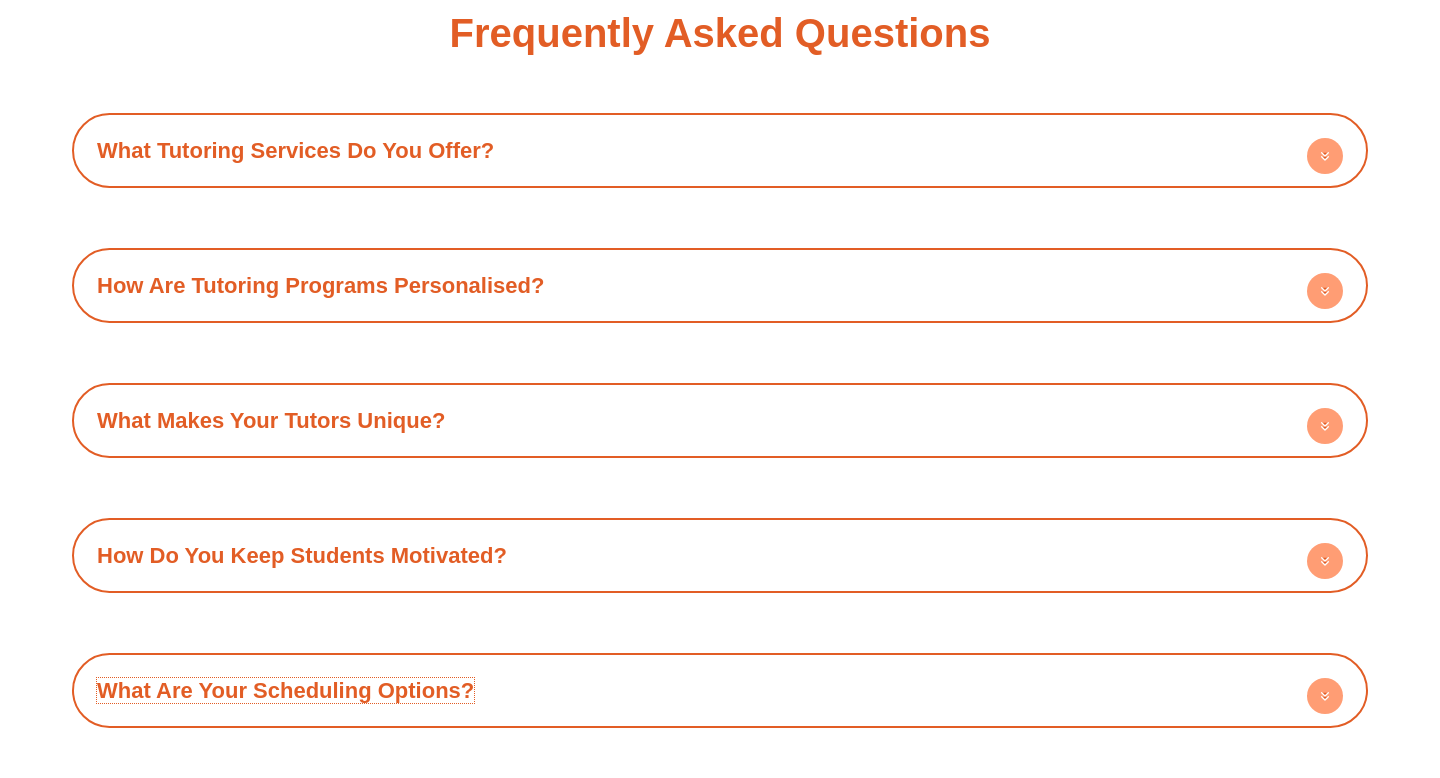 scroll, scrollTop: 2321, scrollLeft: 0, axis: vertical 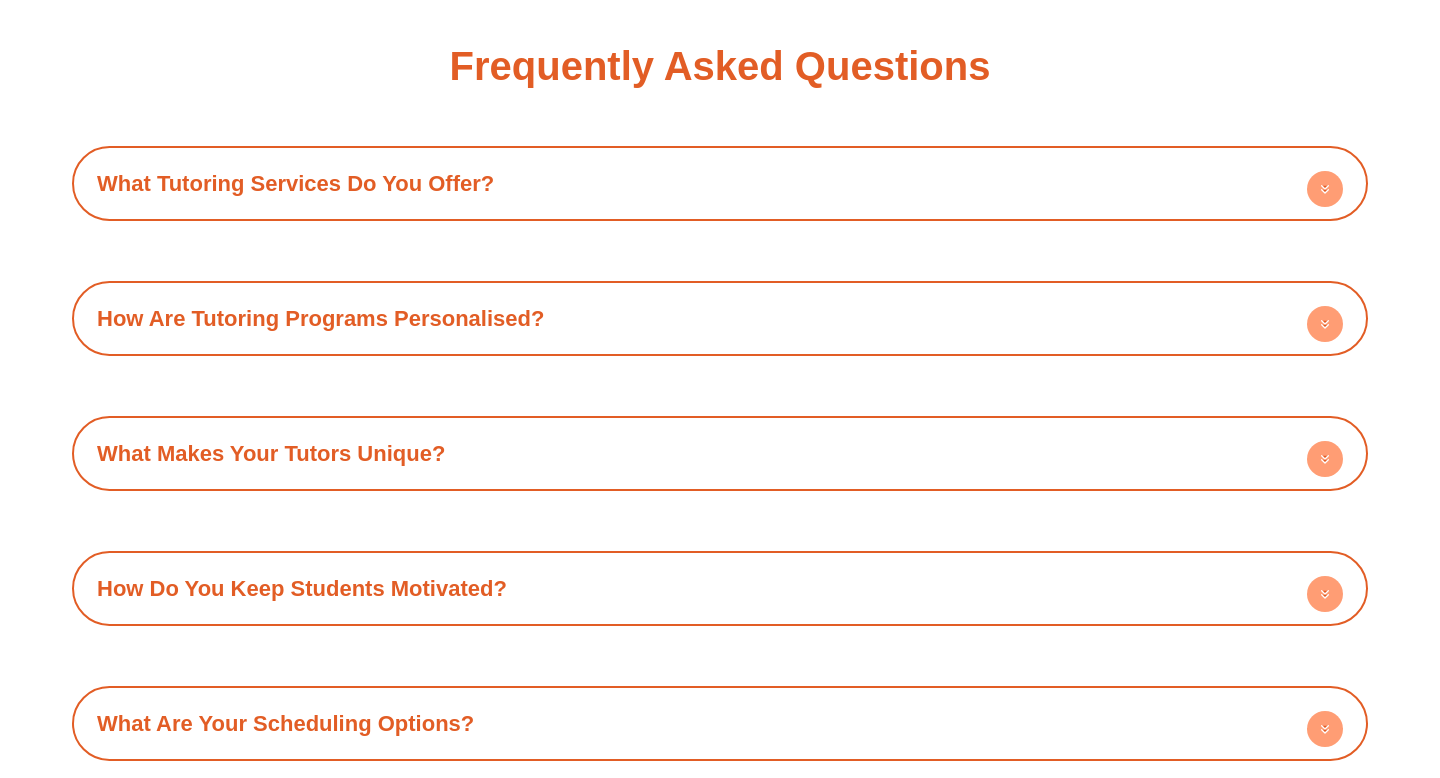 click on "What Tutoring Services Do You Offer?
Success Tutoring offers a comprehensive suite of K-12 tutoring services. From Maths and English to specialised programmes like NAPLAN and Selective Tutoring, we cater to a variety of educational needs to help students excel academically." at bounding box center [720, 183] 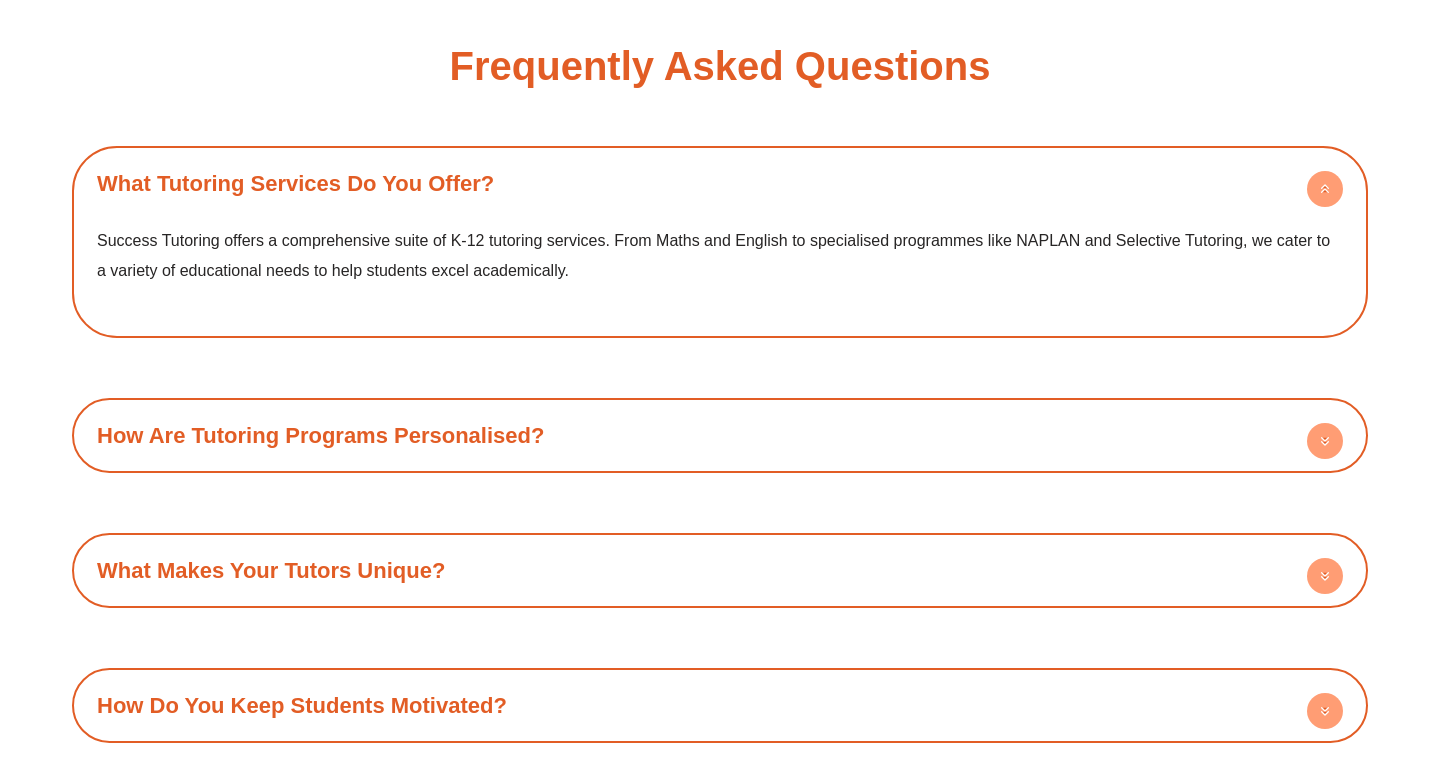 click on "What Tutoring Services Do You Offer?" at bounding box center [720, 183] 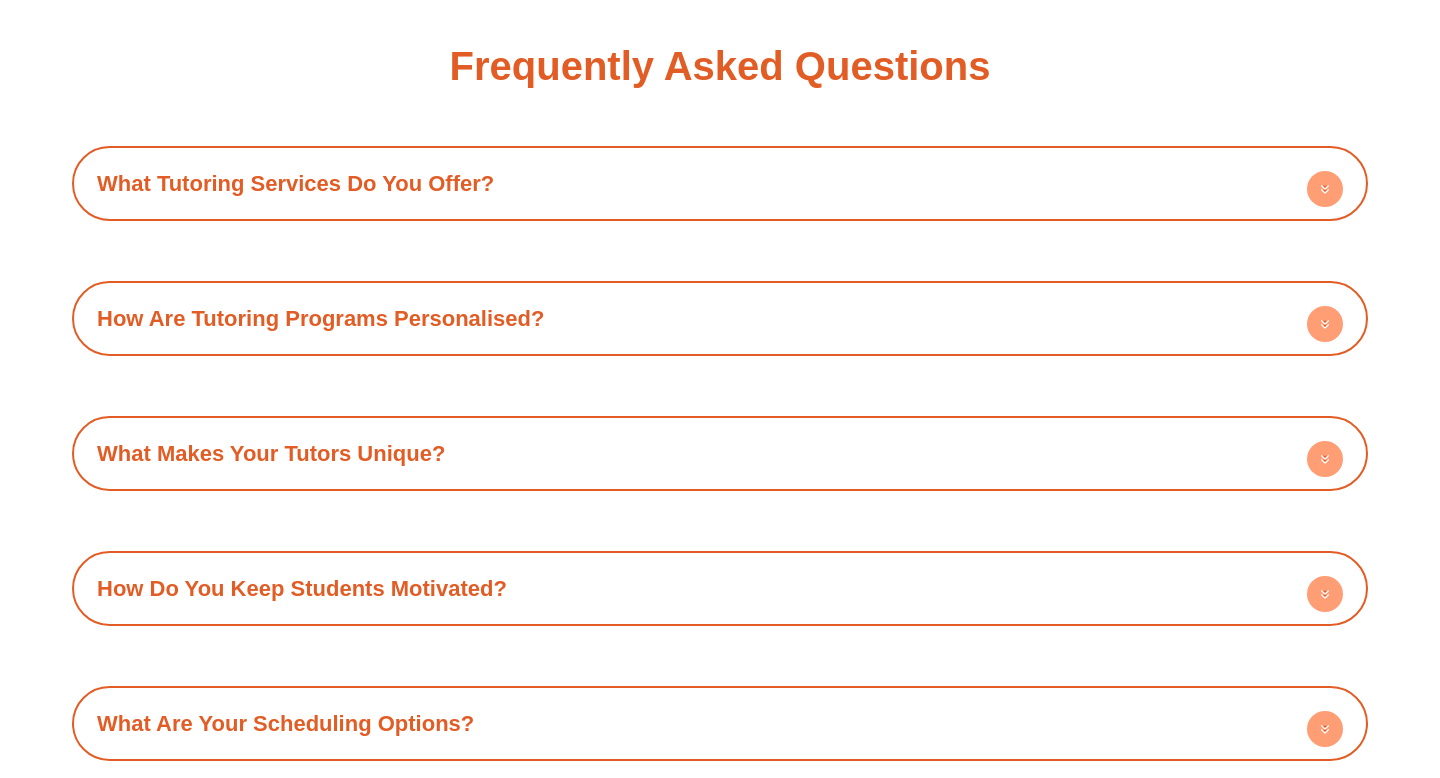 click on "How Are Tutoring Programs Personalised?" at bounding box center (720, 318) 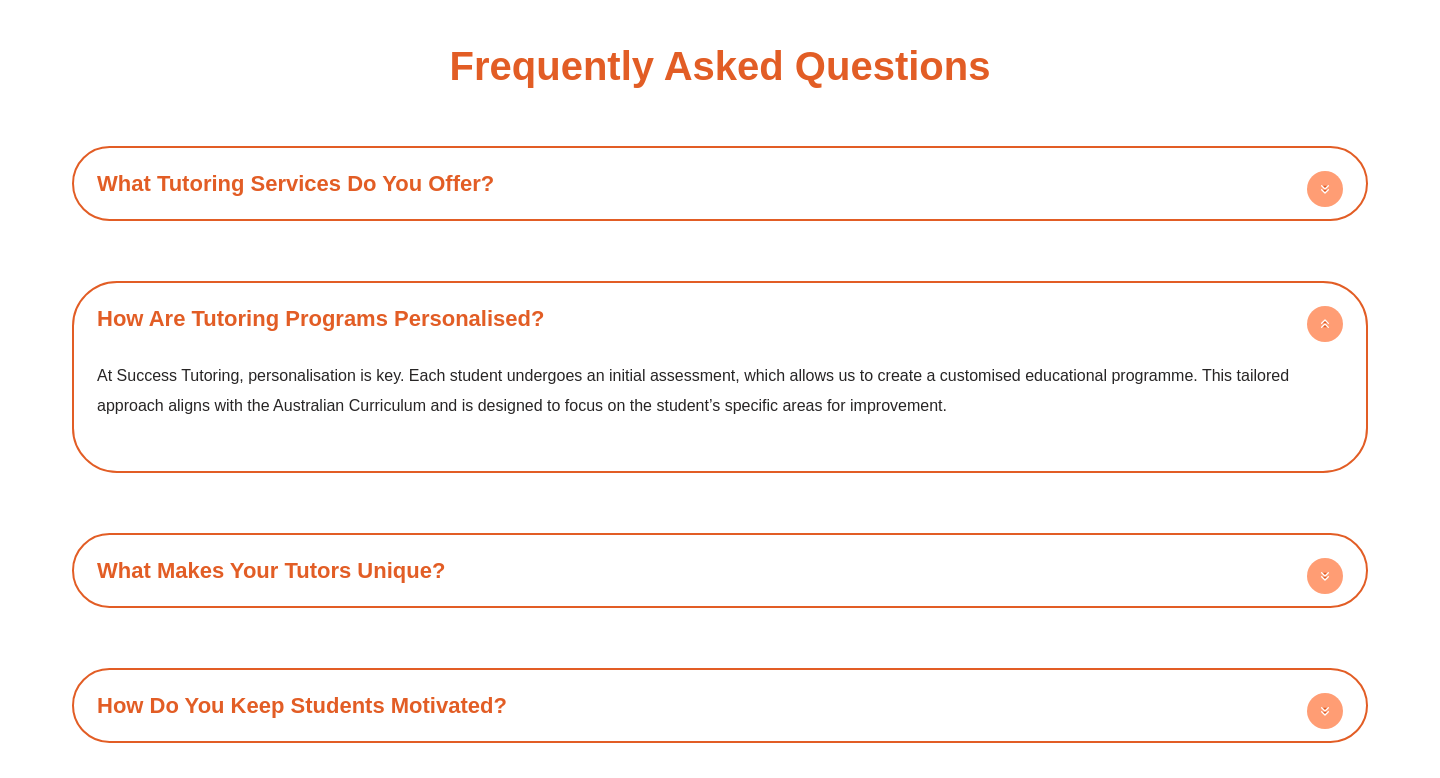 click on "How Are Tutoring Programs Personalised?" at bounding box center (720, 318) 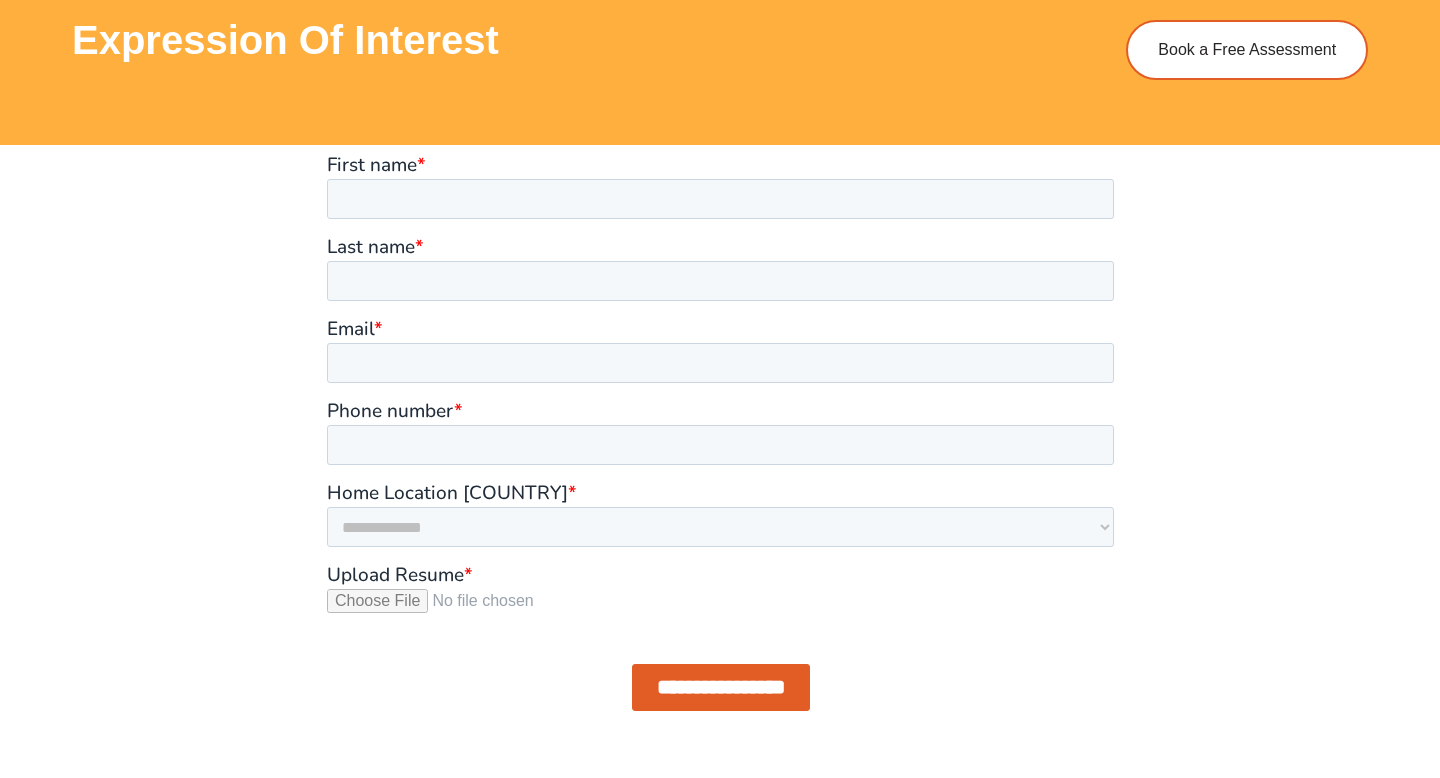 scroll, scrollTop: 1664, scrollLeft: 0, axis: vertical 